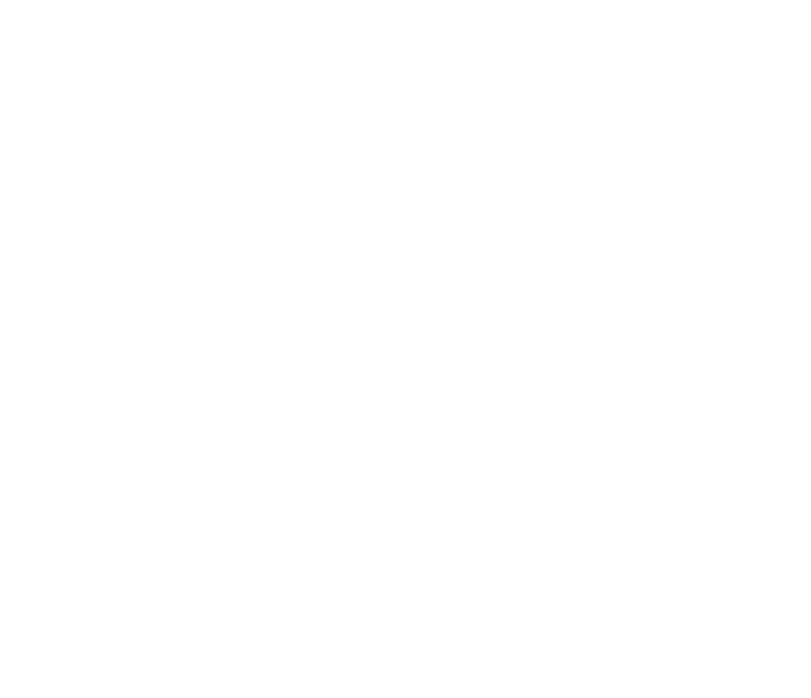 scroll, scrollTop: 0, scrollLeft: 0, axis: both 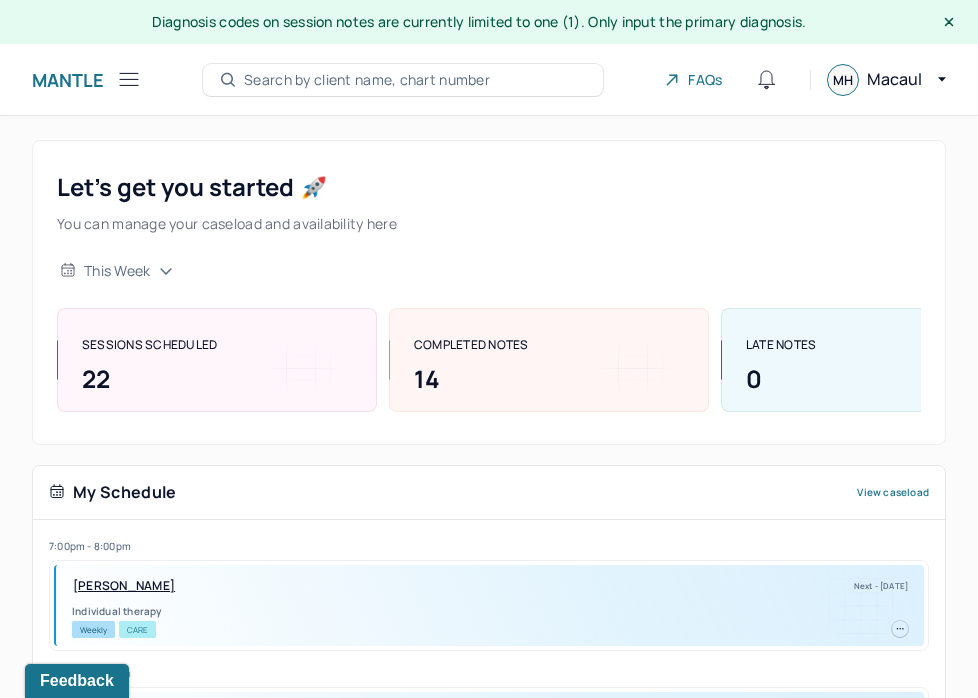 click 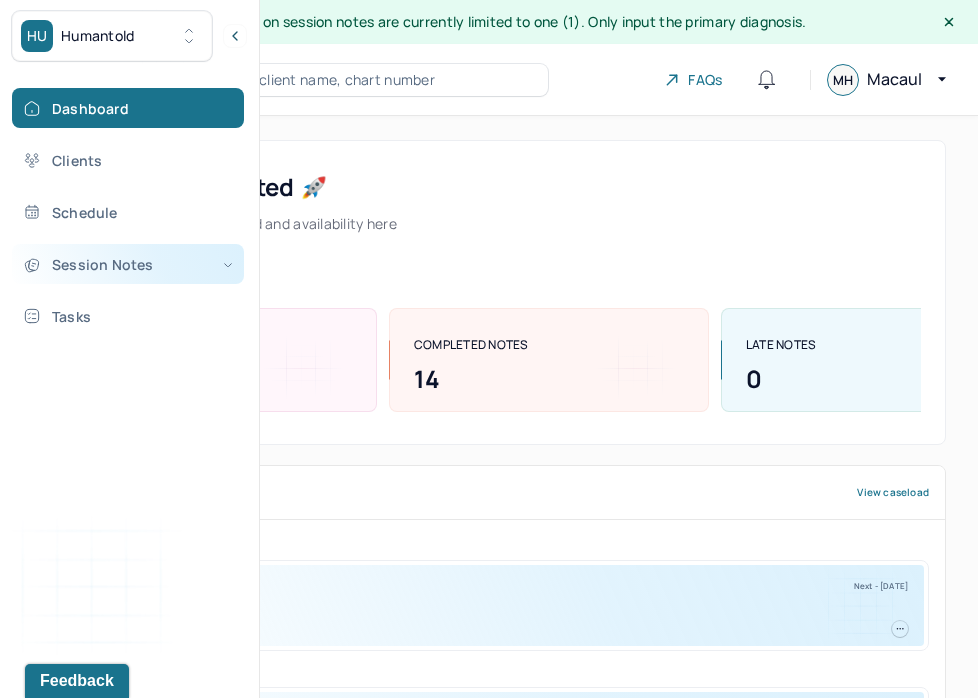 click on "Session Notes" at bounding box center (128, 264) 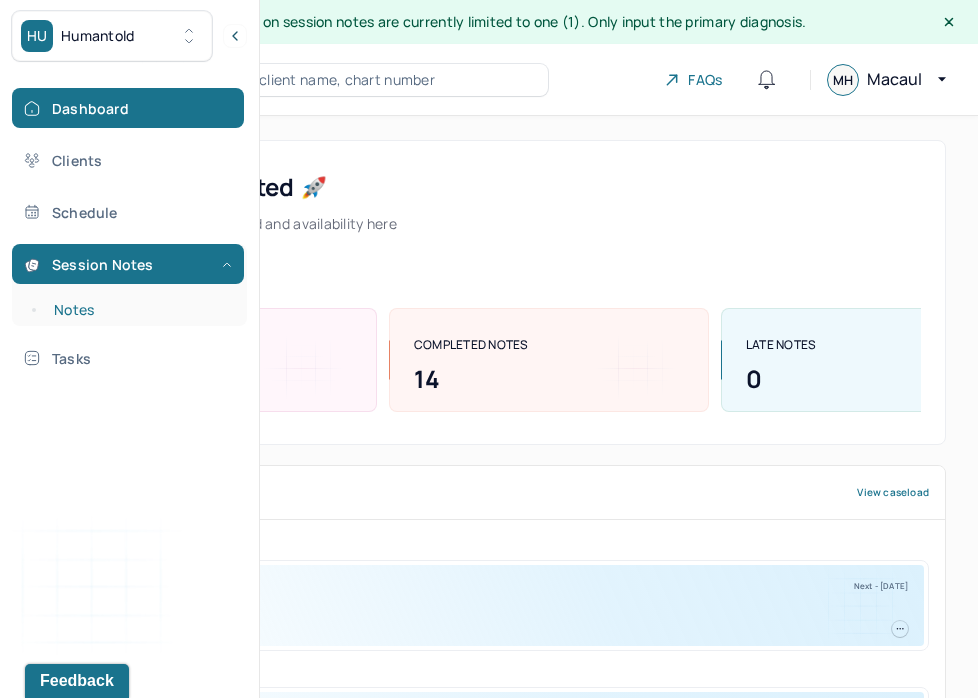 click on "Notes" at bounding box center [139, 310] 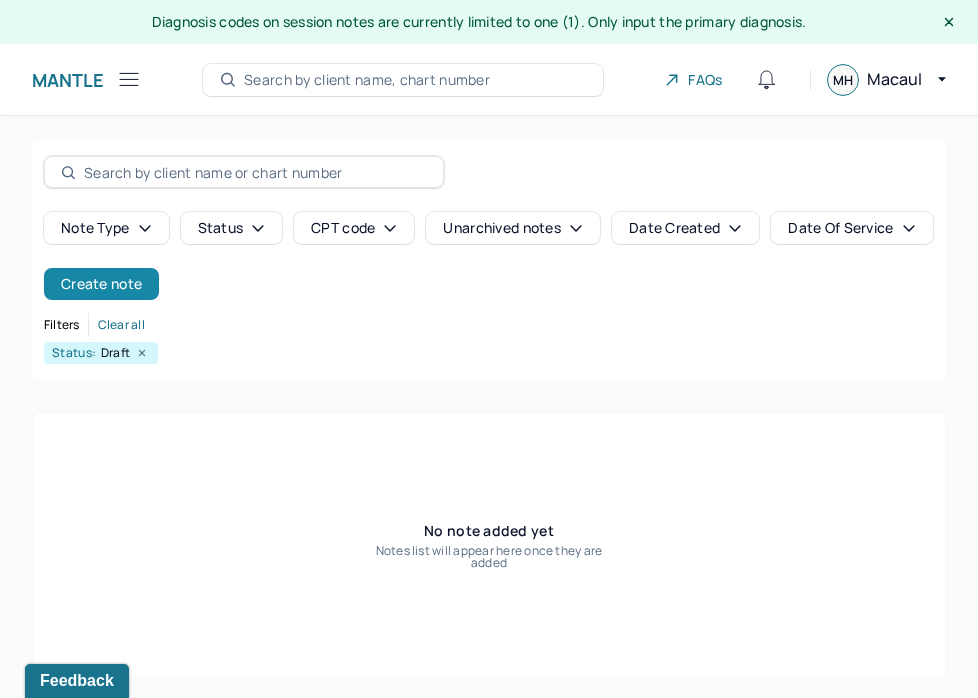 click on "Create note" at bounding box center [101, 284] 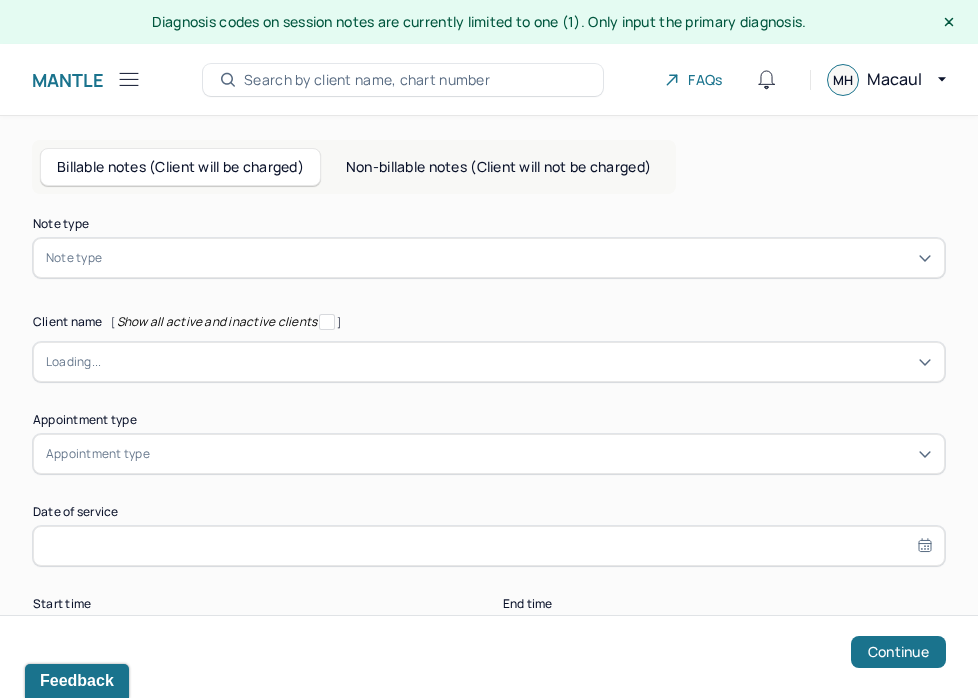 click on "Note type" at bounding box center (489, 258) 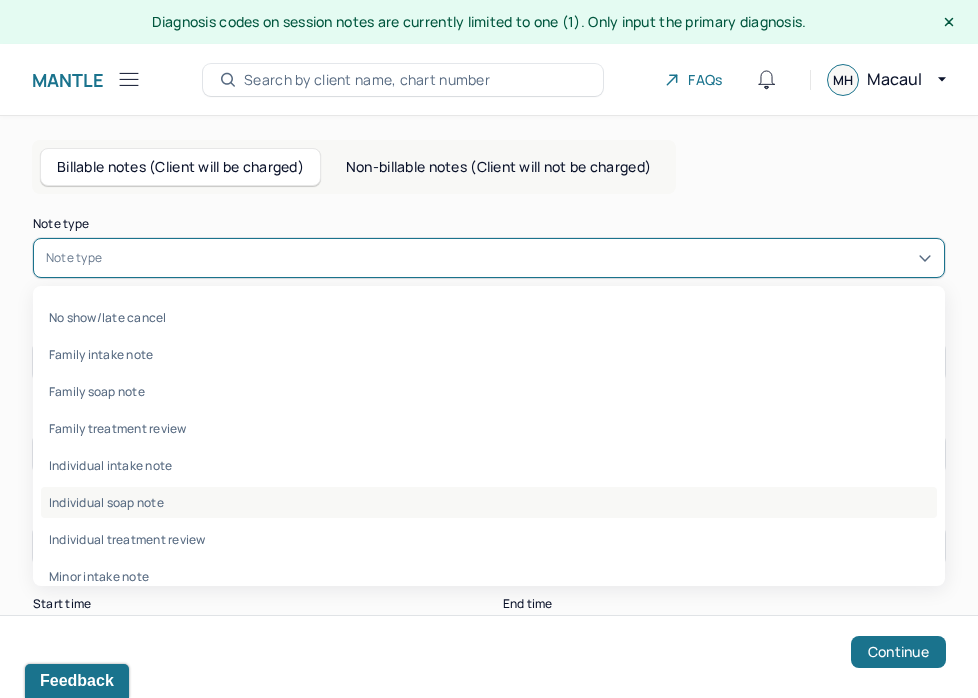 click on "Individual soap note" at bounding box center (489, 502) 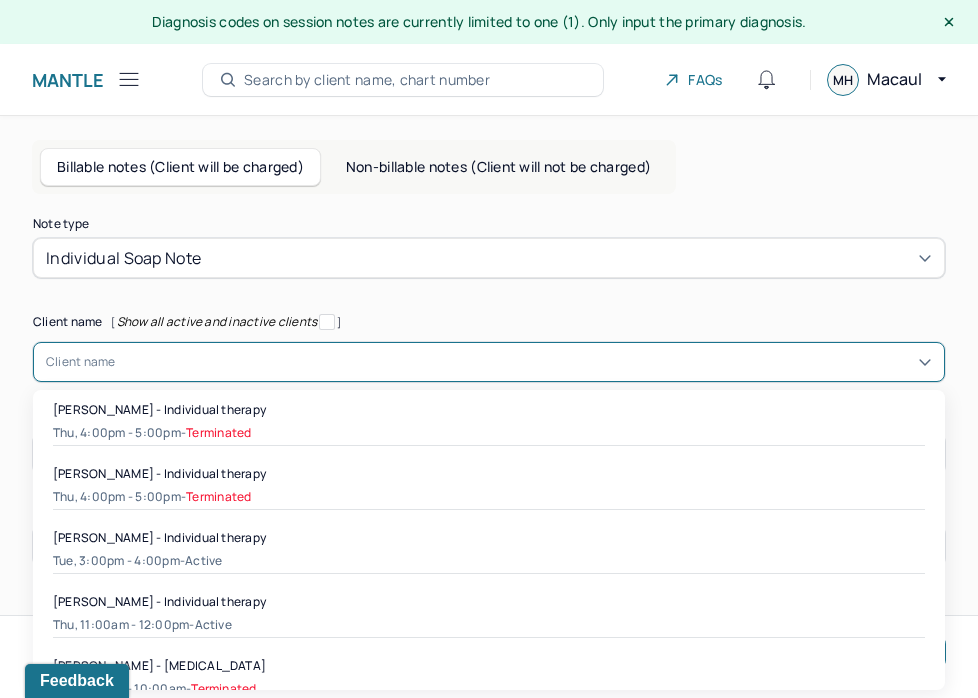 click at bounding box center [524, 362] 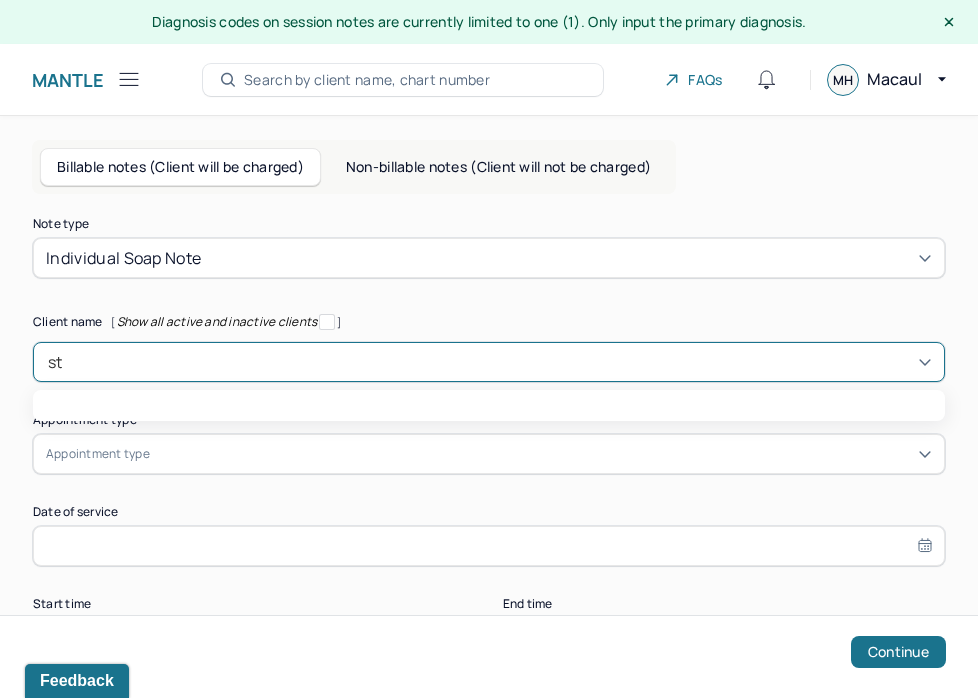 type on "ste" 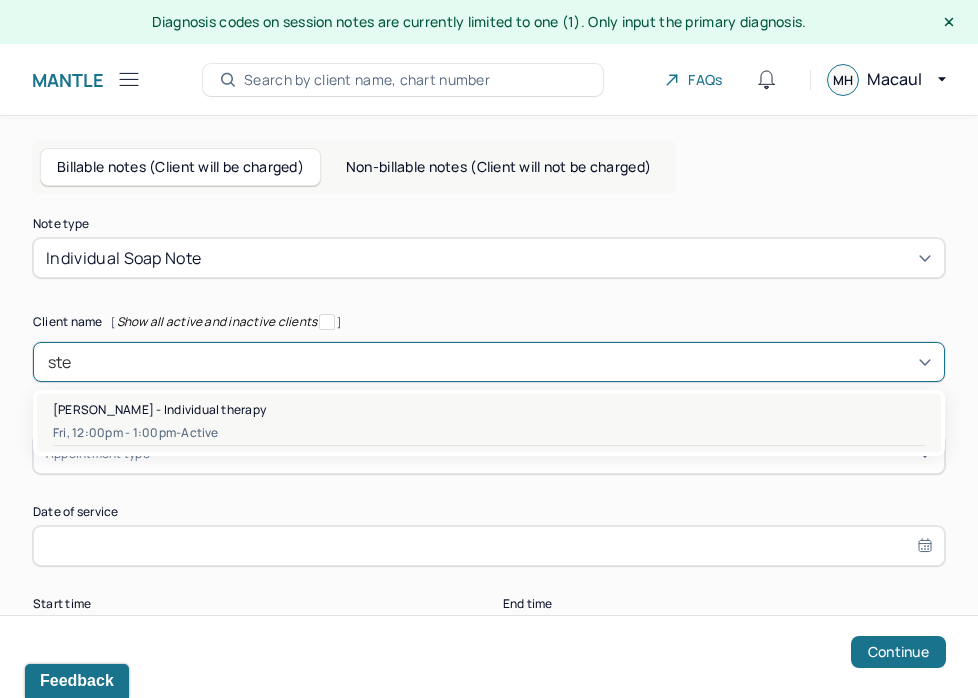 click on "Fri, 12:00pm - 1:00pm  -  active" at bounding box center (489, 433) 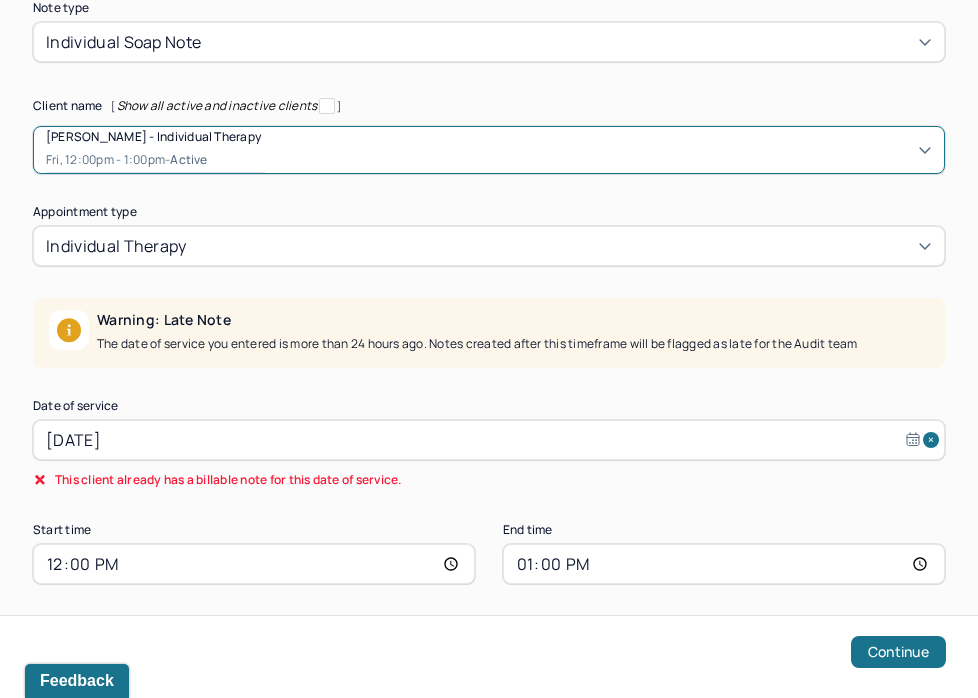 scroll, scrollTop: 219, scrollLeft: 0, axis: vertical 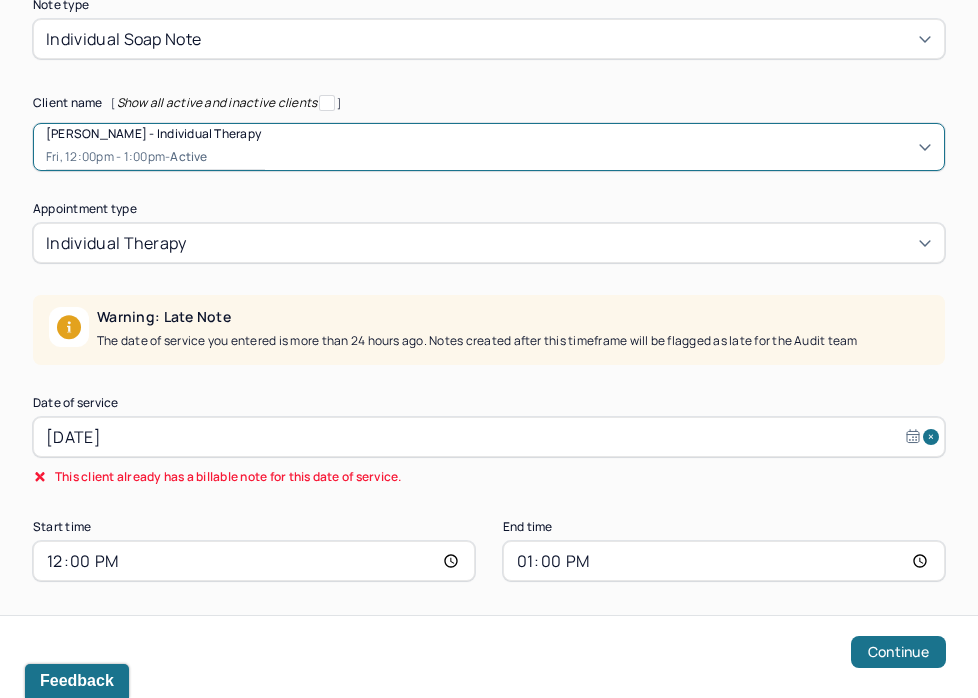 click on "[DATE]" at bounding box center [489, 437] 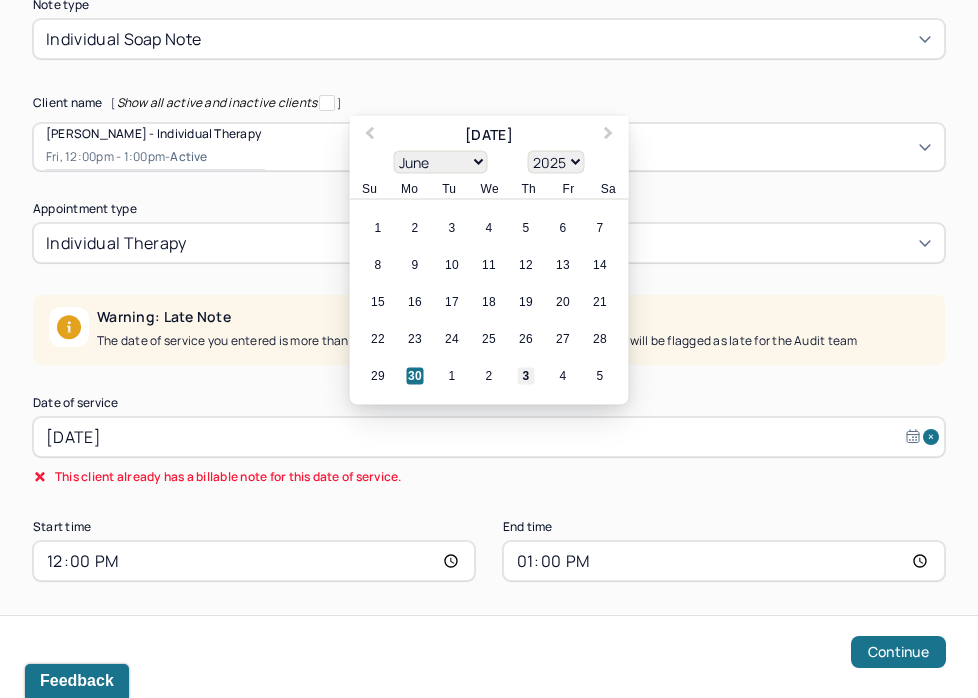 click on "3" at bounding box center [526, 376] 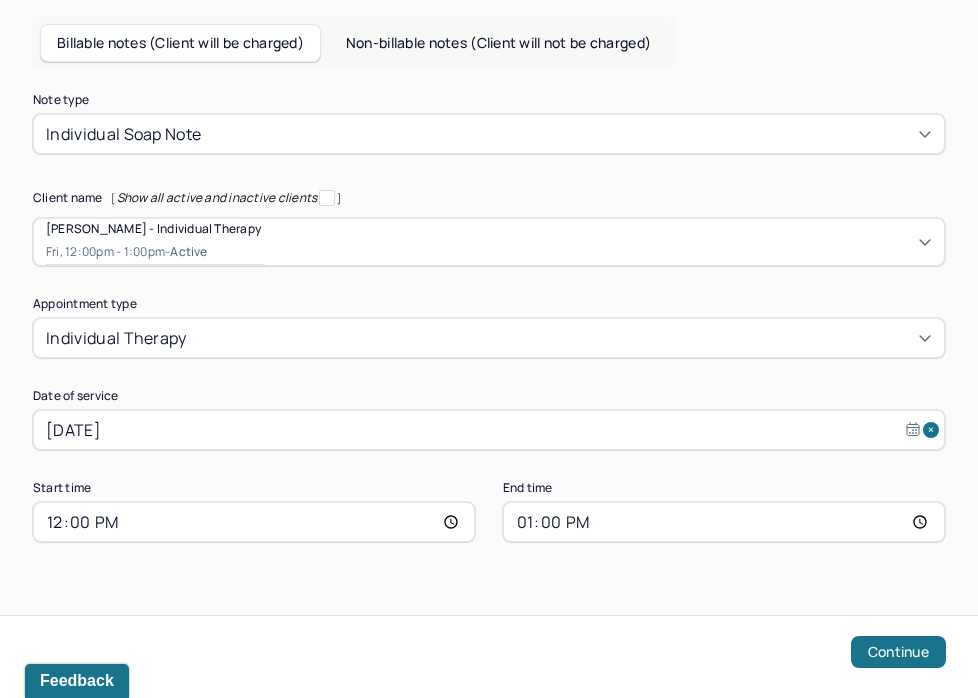 scroll, scrollTop: 124, scrollLeft: 0, axis: vertical 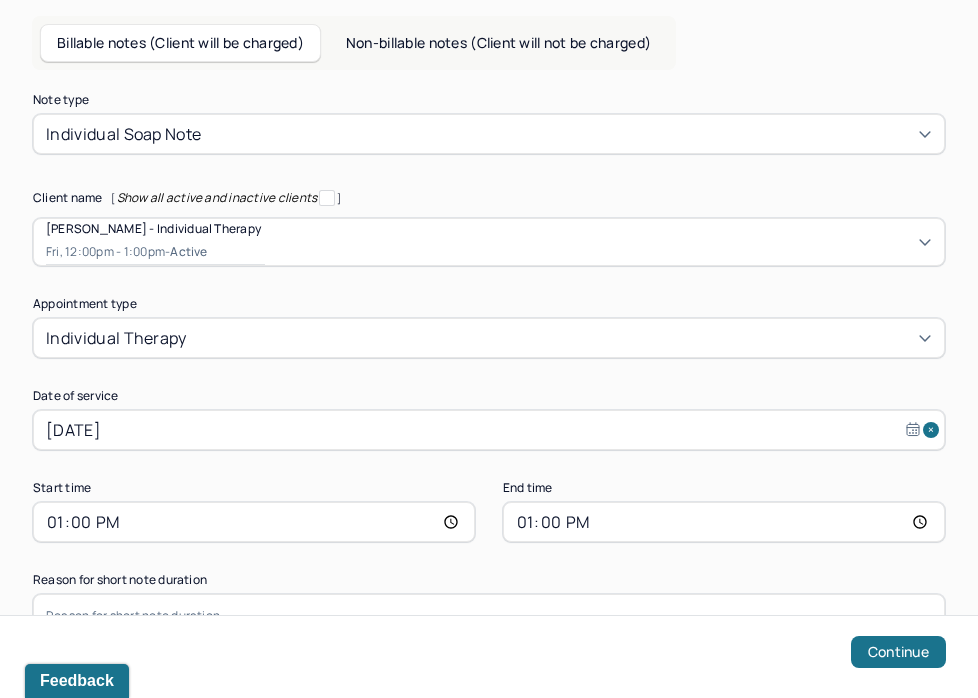 type on "13:00" 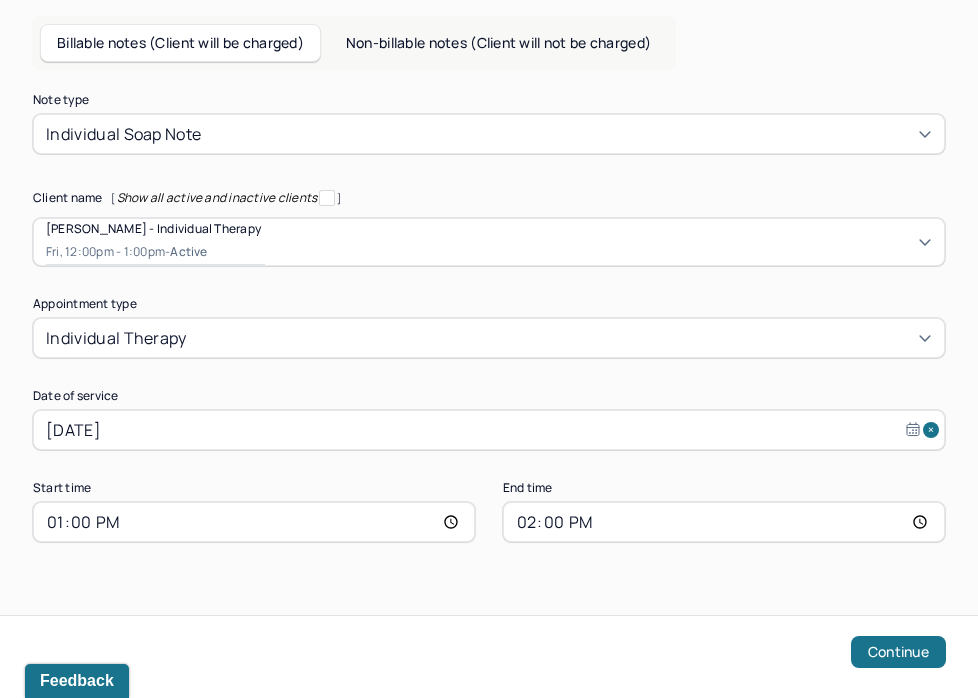 scroll, scrollTop: 124, scrollLeft: 0, axis: vertical 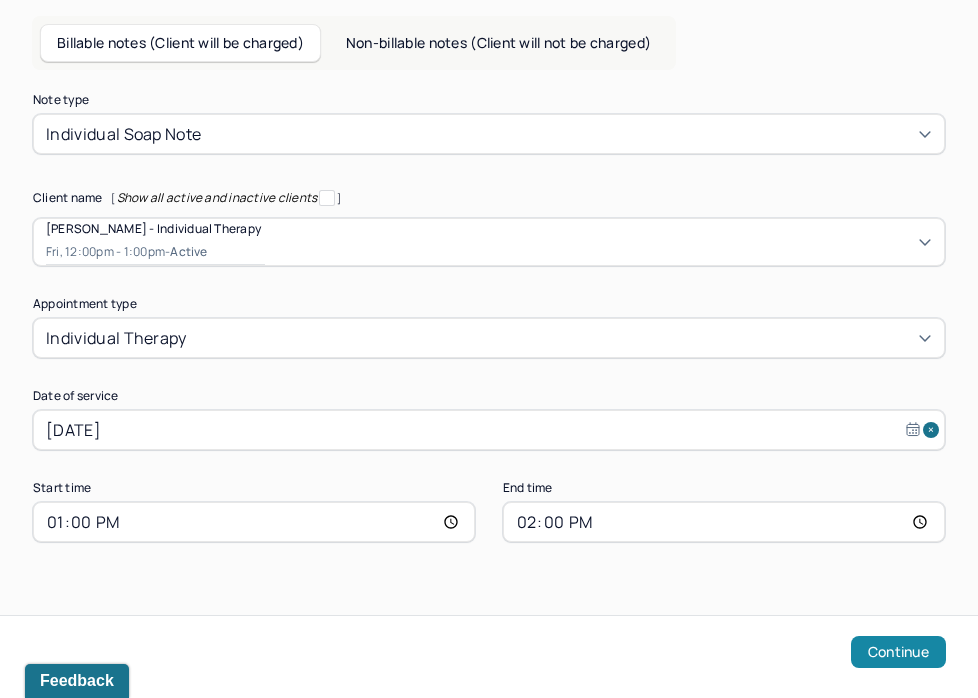 type on "14:00" 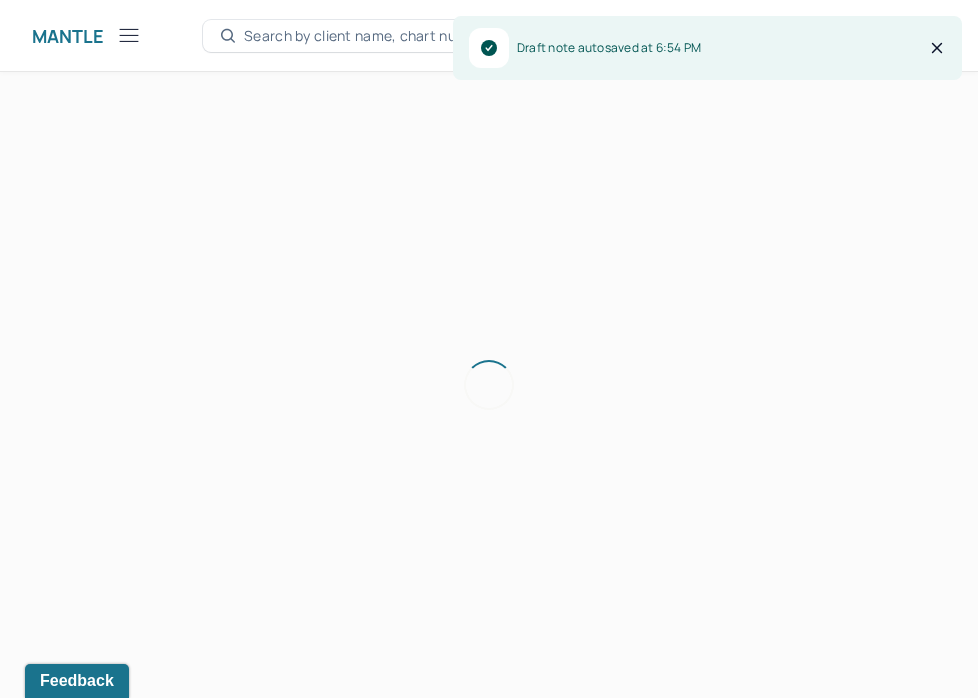 scroll, scrollTop: 36, scrollLeft: 0, axis: vertical 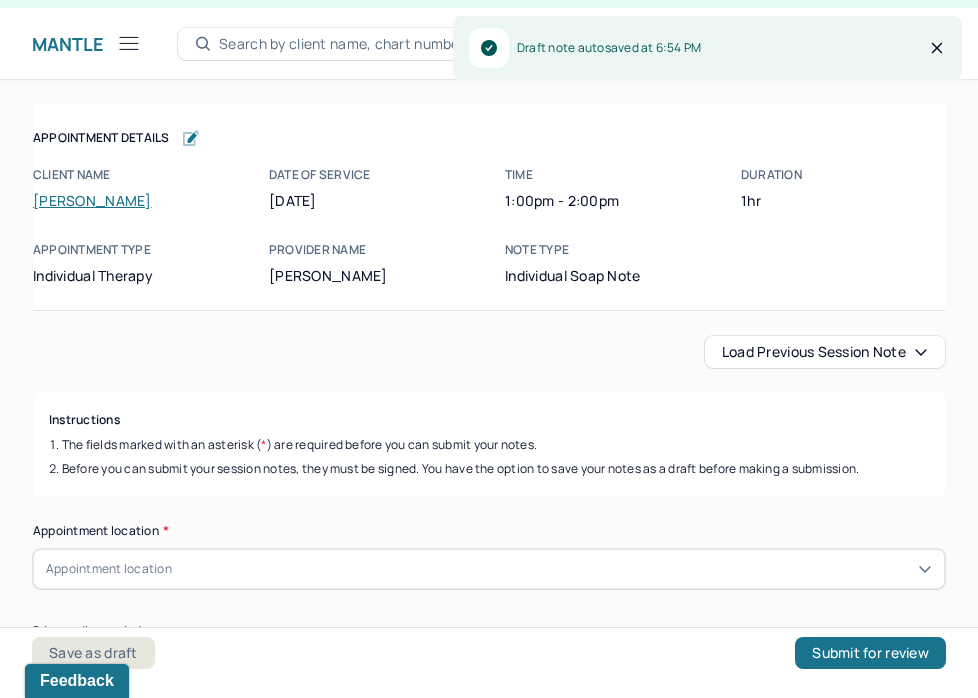 click on "Load previous session note" at bounding box center [825, 352] 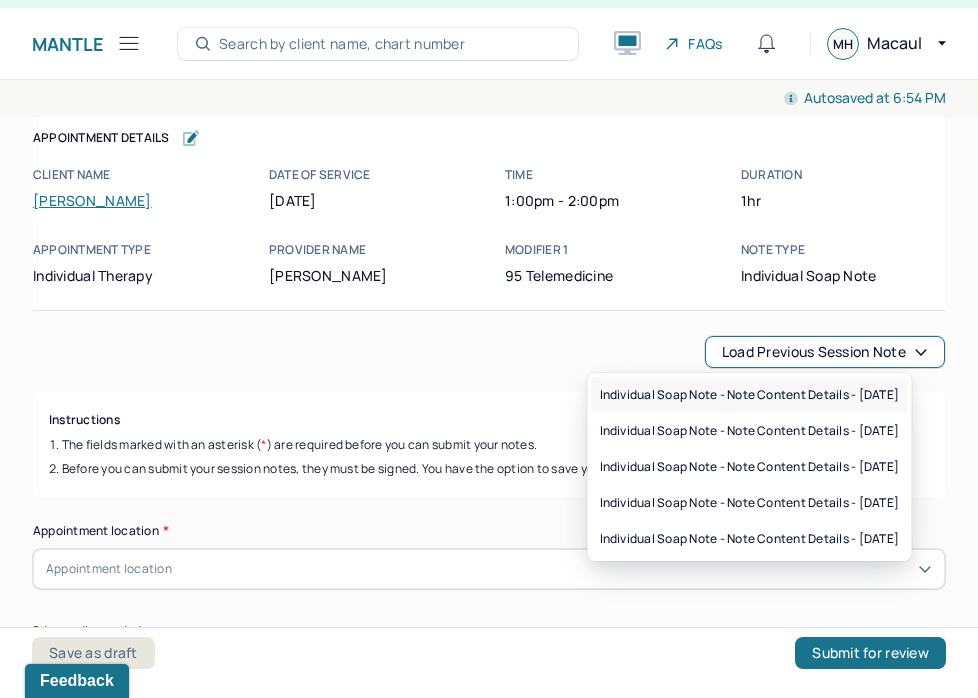 click on "Individual soap note   - Note content Details -   [DATE]" at bounding box center [750, 395] 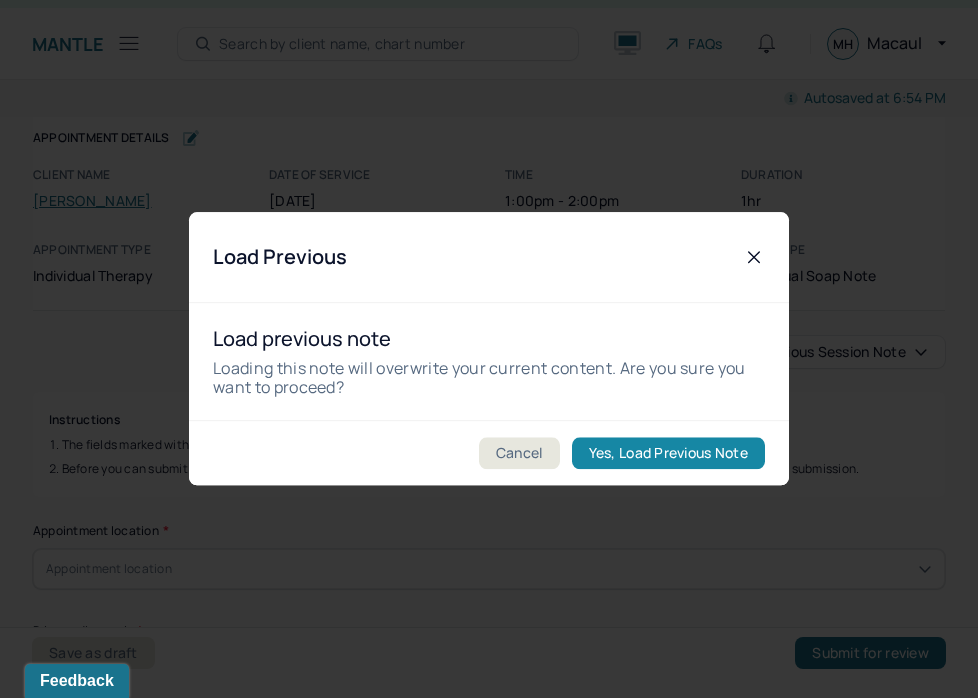 click on "Yes, Load Previous Note" at bounding box center (668, 454) 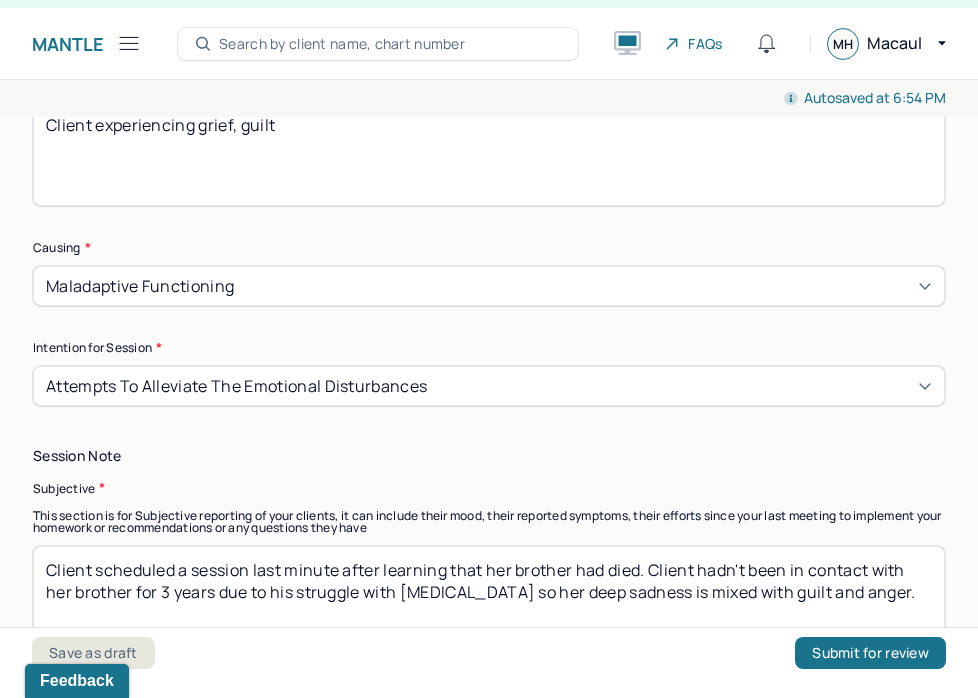 scroll, scrollTop: 1131, scrollLeft: 0, axis: vertical 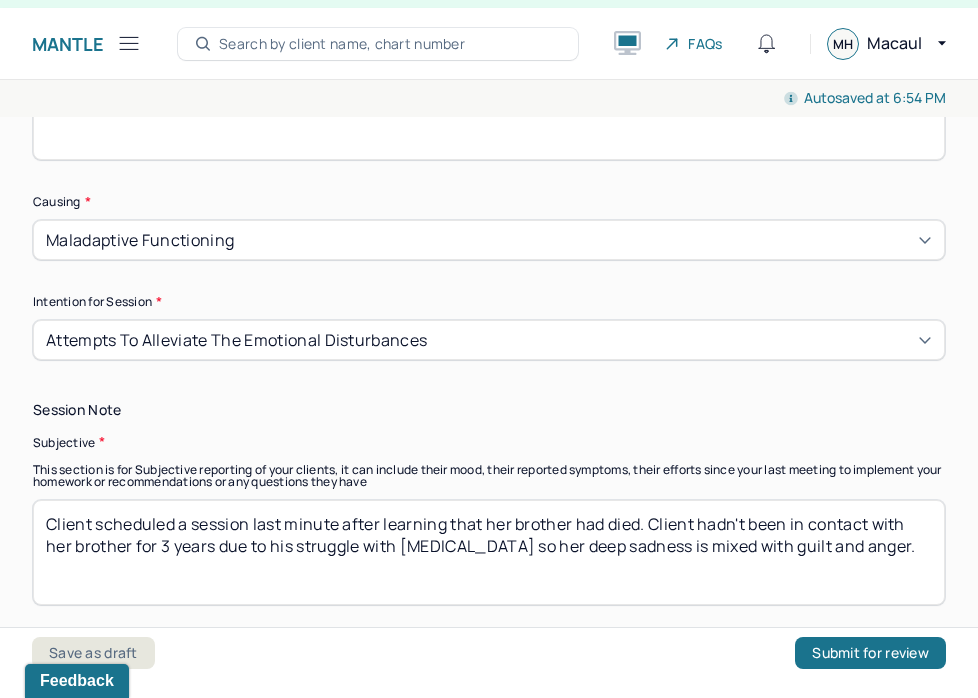 click on "Client scheduled a session last minute after learning that her brother had died. Client hadn't been in contact with her brother for 3 years due to his struggle with [MEDICAL_DATA] so her deep sadness is mixed with guilt and anger." at bounding box center [489, 552] 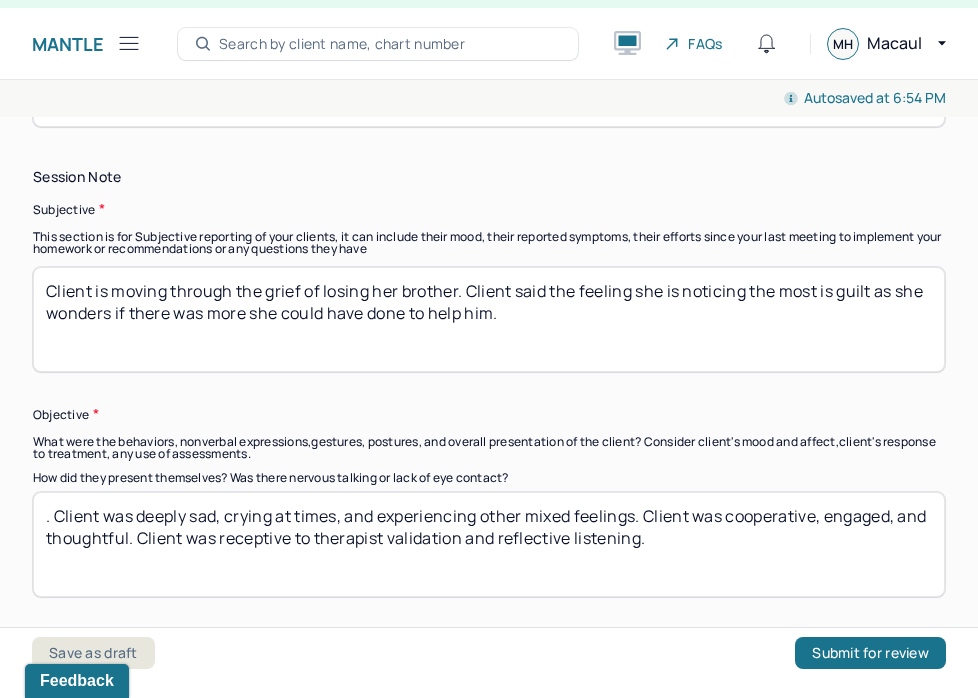 scroll, scrollTop: 1367, scrollLeft: 0, axis: vertical 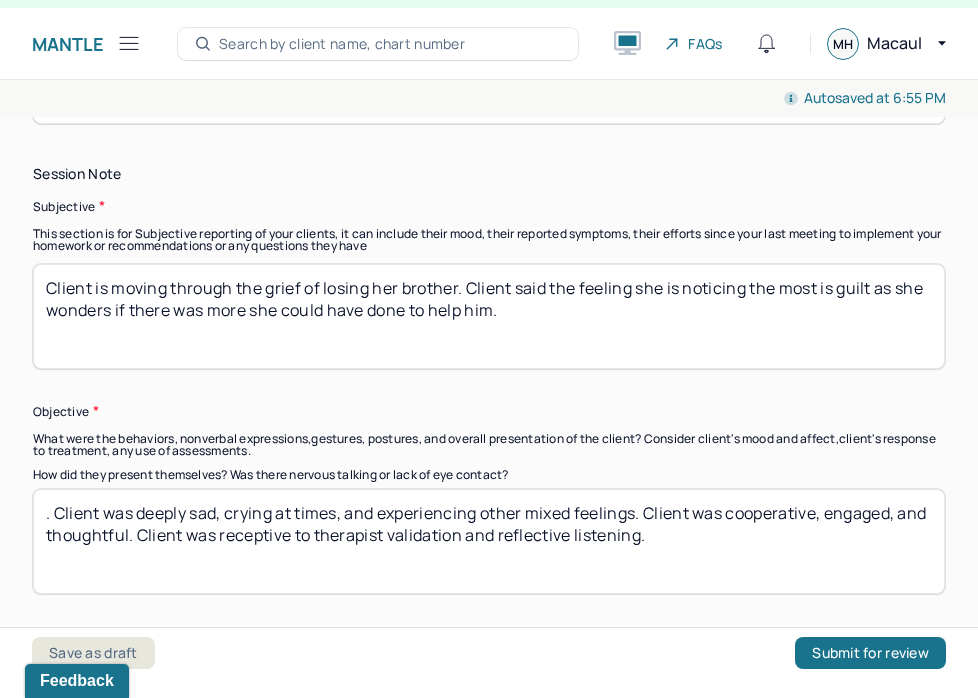 type on "Client is moving through the grief of losing her brother. Client said the feeling she is noticing the most is guilt as she wonders if there was more she could have done to help him." 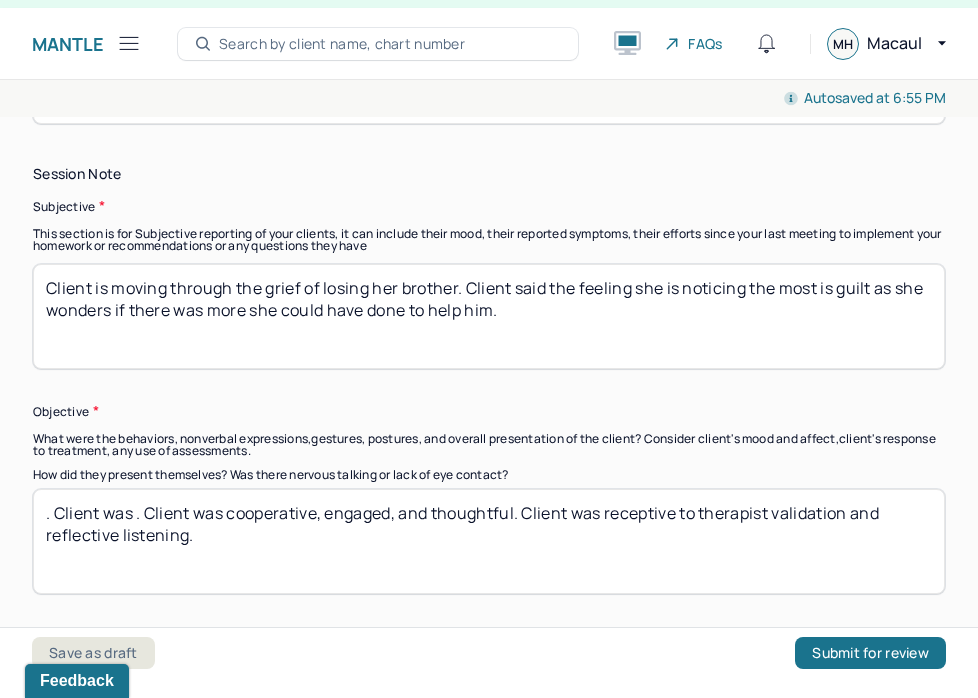 drag, startPoint x: 55, startPoint y: 510, endPoint x: -38, endPoint y: 510, distance: 93 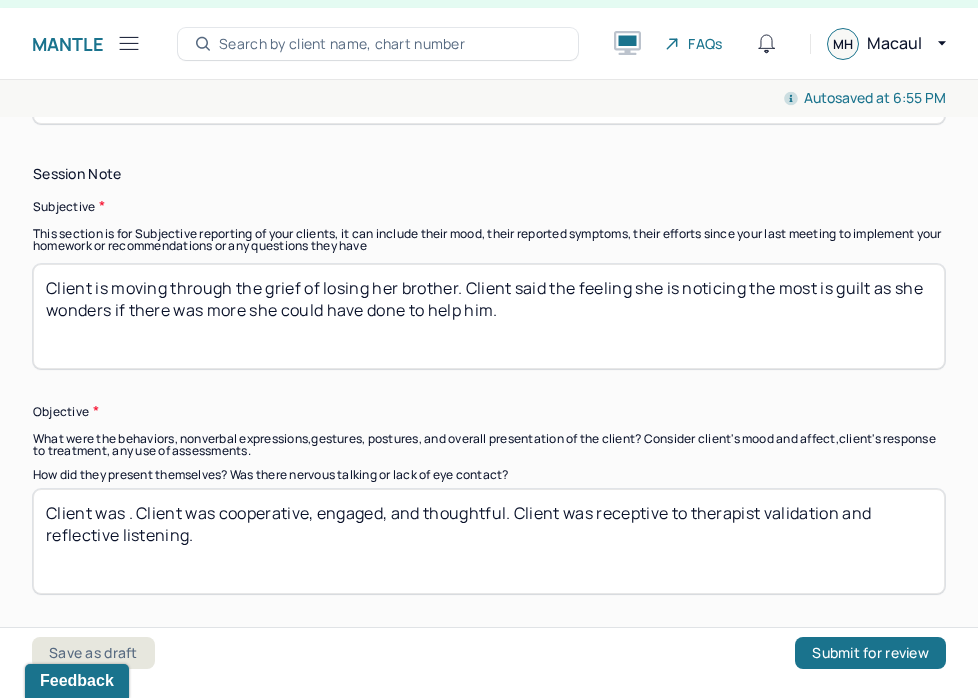 click on ". Client was deeply sad, crying at times, and experiencing other mixed feelings. Client was cooperative, engaged, and thoughtful. Client was receptive to therapist validation and reflective listening." at bounding box center [489, 541] 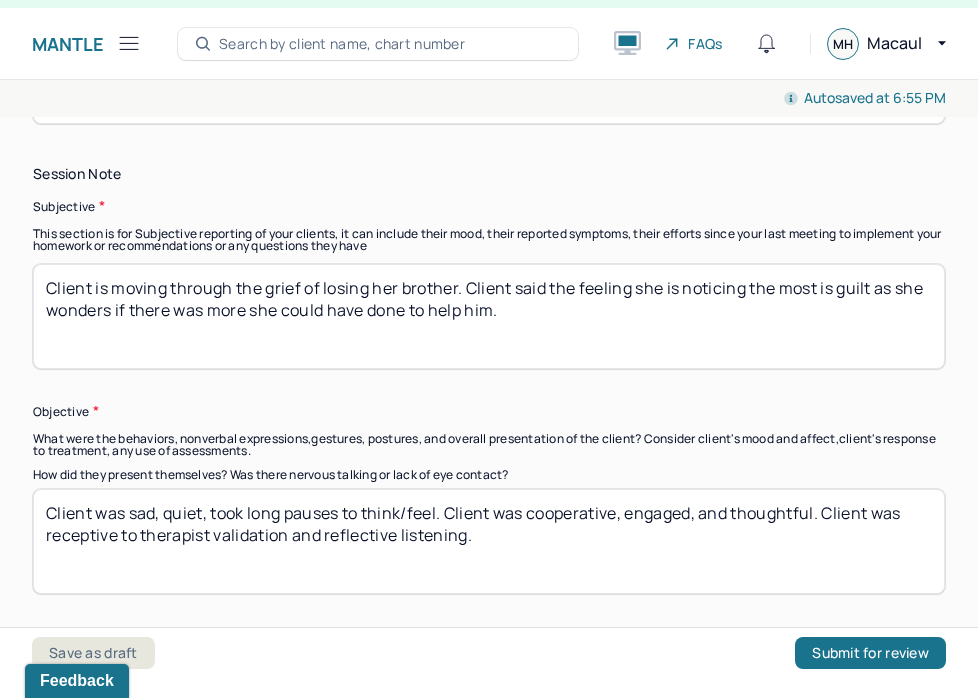 click on "Client was sad, quiet, took long pauses to think/feel . Client was cooperative, engaged, and thoughtful. Client was receptive to therapist validation and reflective listening." at bounding box center (489, 541) 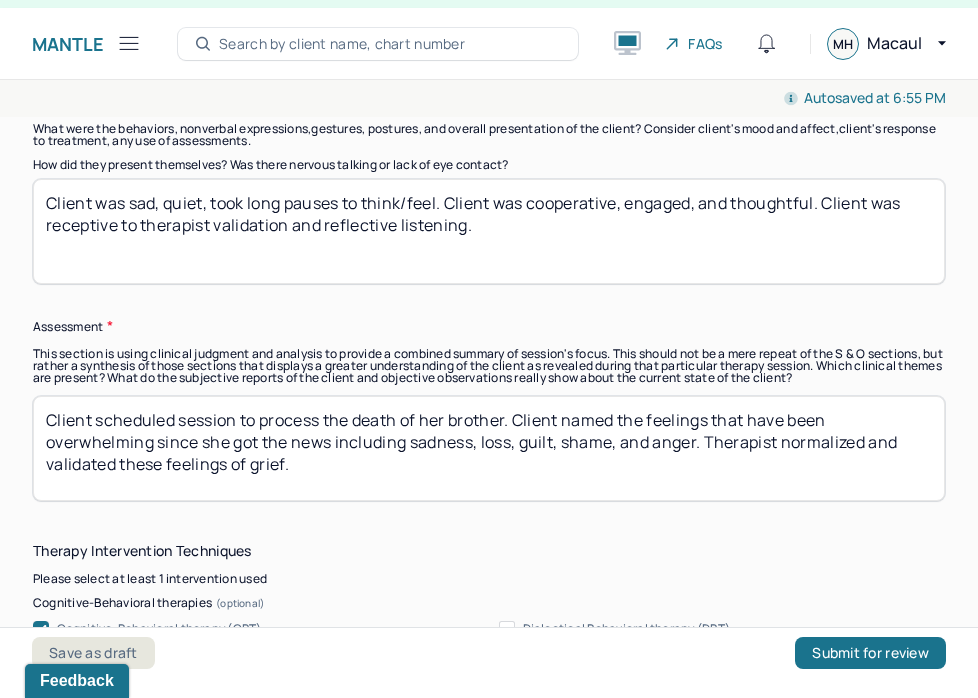 scroll, scrollTop: 1678, scrollLeft: 0, axis: vertical 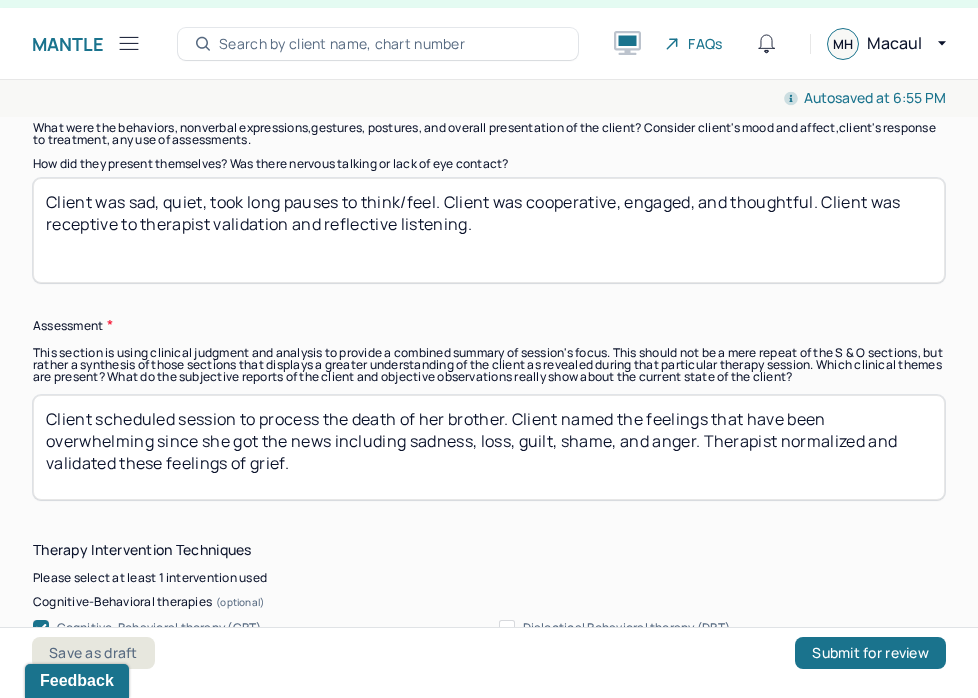 type on "Client was sad, quiet, took long pauses to think/feel. Client was cooperative, engaged, and thoughtful. Client was receptive to therapist validation and reflective listening." 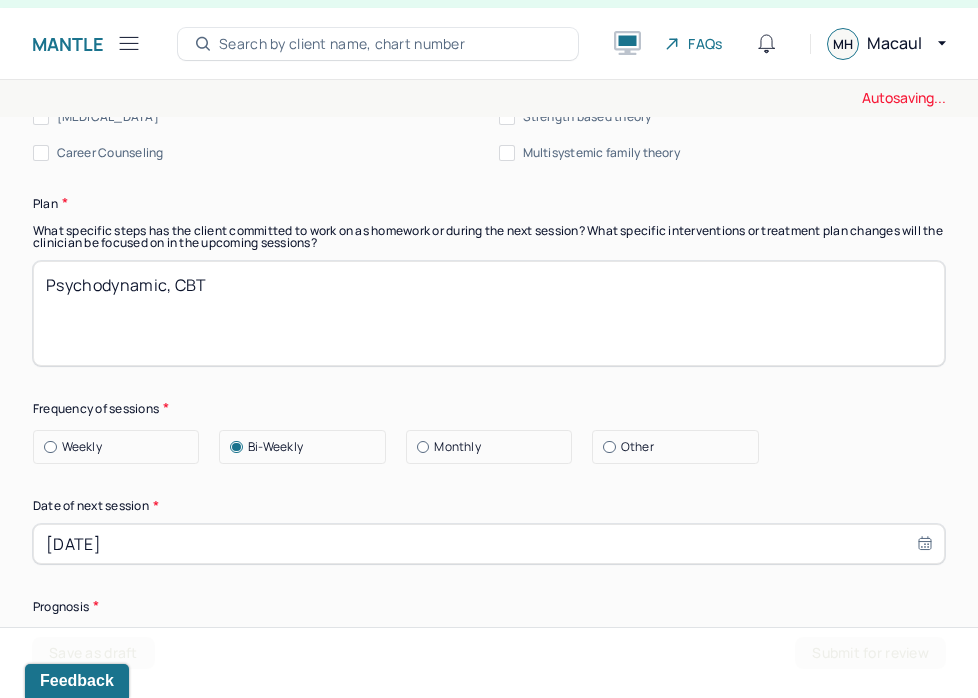 scroll, scrollTop: 2703, scrollLeft: 0, axis: vertical 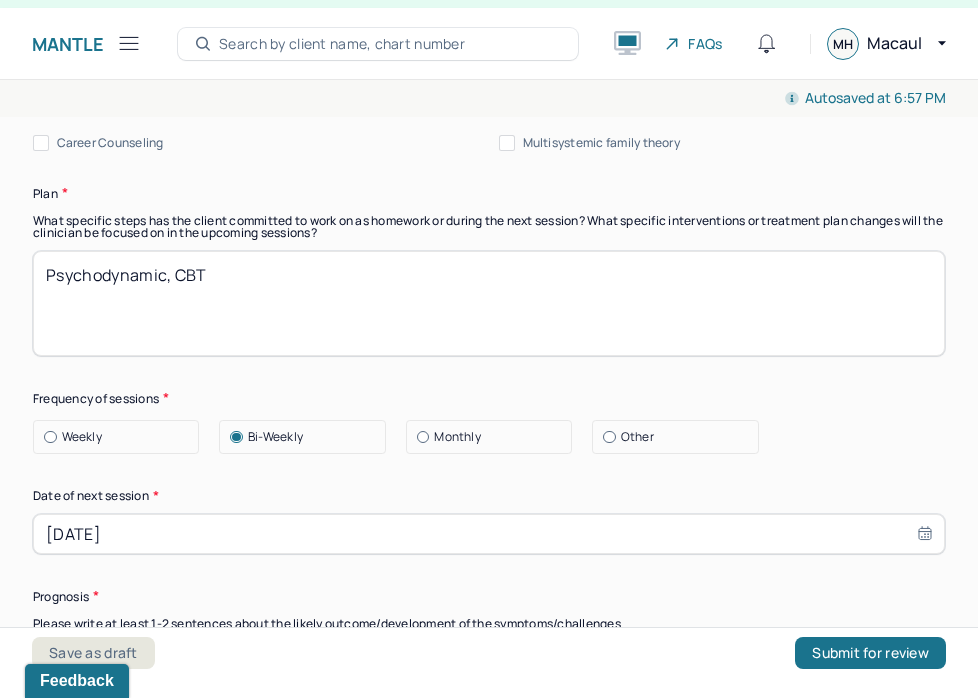 type on "Client scheduled session to process the death of her brother. Client is working through the guilt she has in cutting ties with her brother [DATE]. Client continues to picture him struggling and wonders if she could have done more. Therapist utilized validation of feeling and [MEDICAL_DATA] around addiction and enabling to reassure client that she had done what she could to help him." 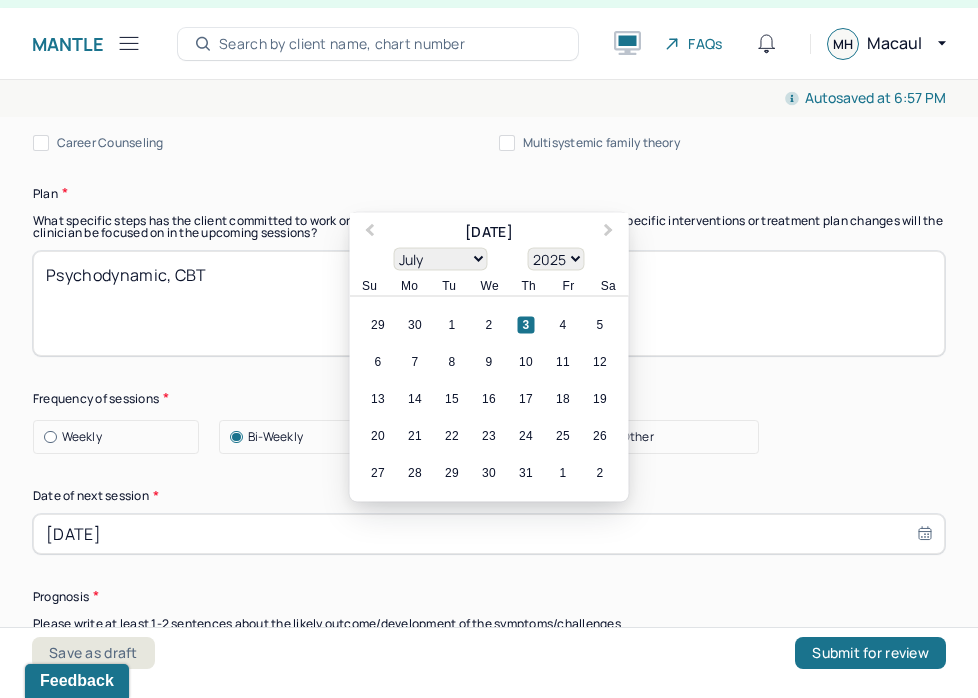 click on "[DATE]" at bounding box center [489, 534] 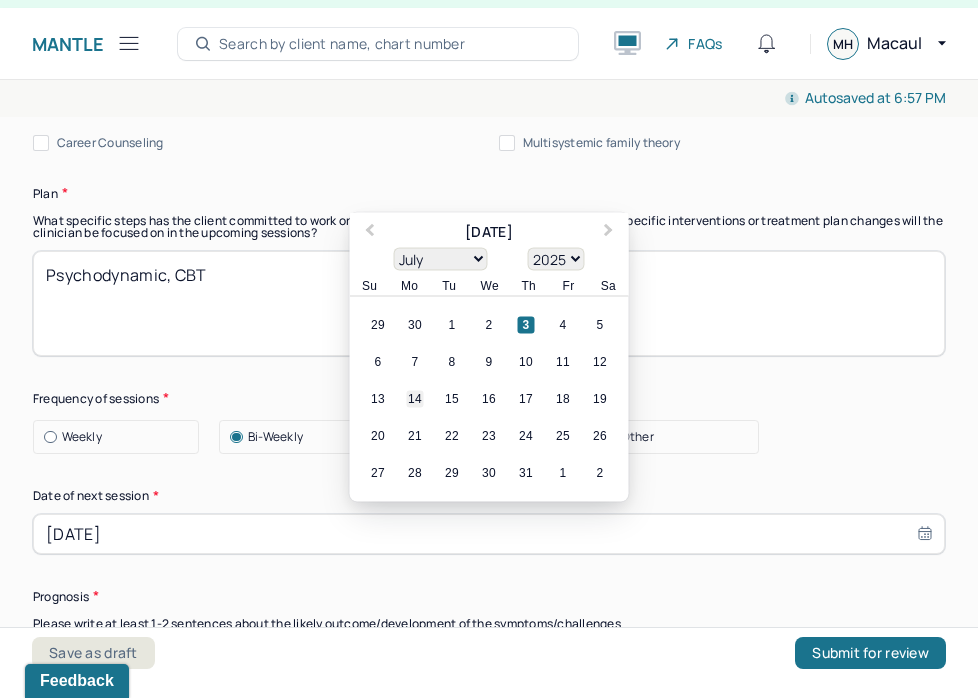 click on "14" at bounding box center [415, 398] 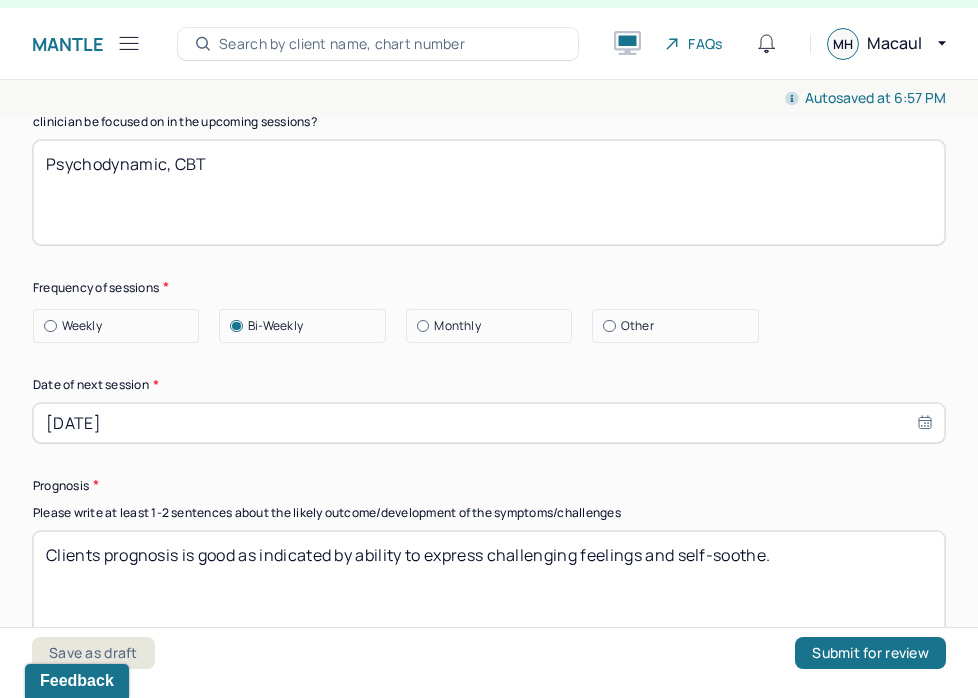 scroll, scrollTop: 2866, scrollLeft: 0, axis: vertical 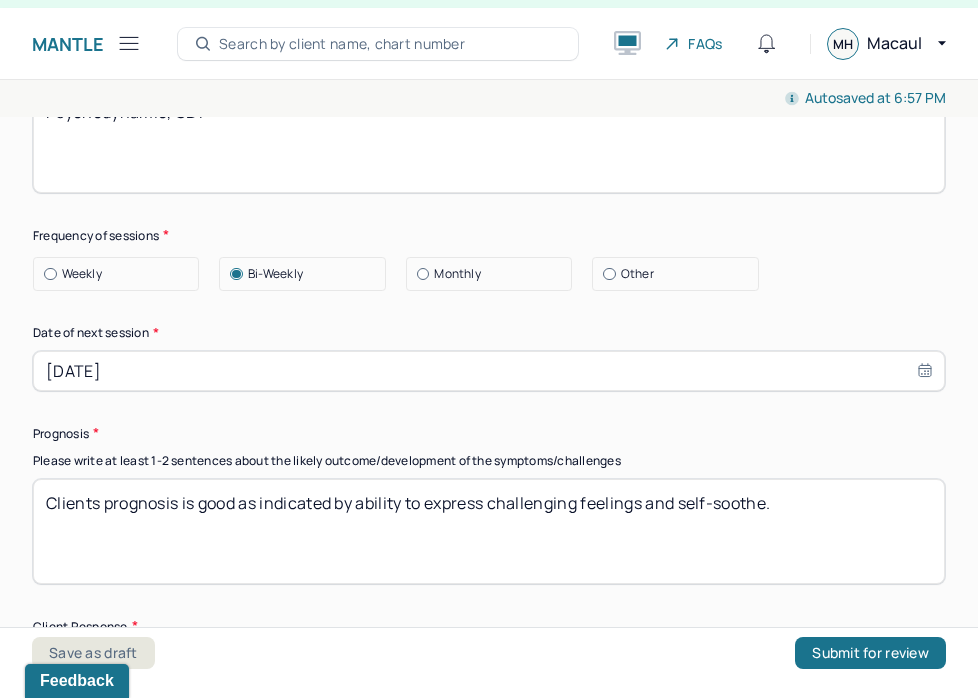click on "Clients prognosis is good as indicated by ability to express challenging feelings and self-soothe." at bounding box center [489, 531] 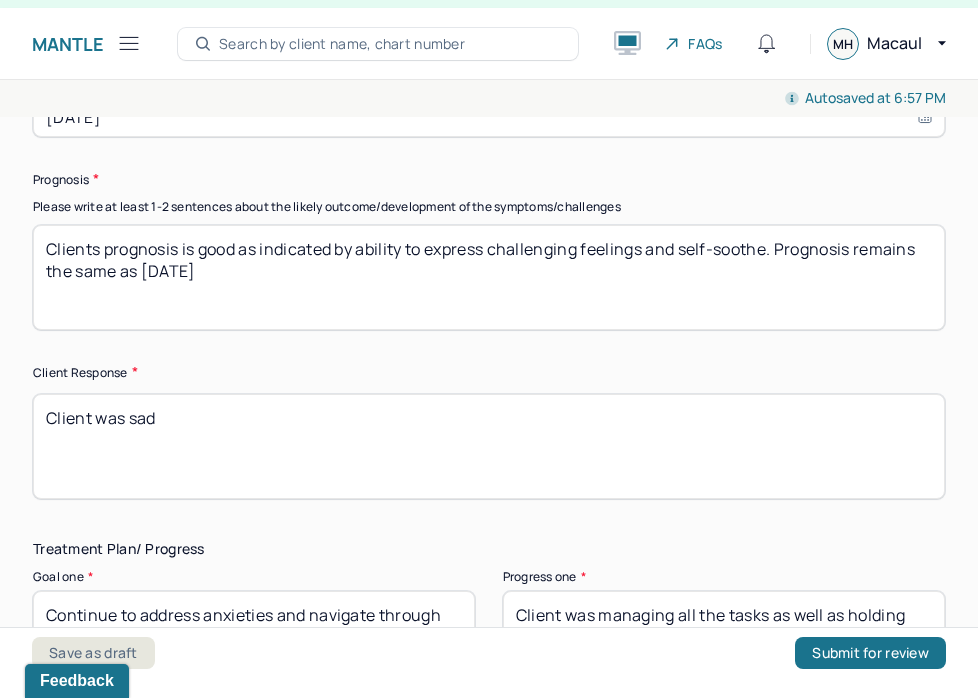 scroll, scrollTop: 3129, scrollLeft: 0, axis: vertical 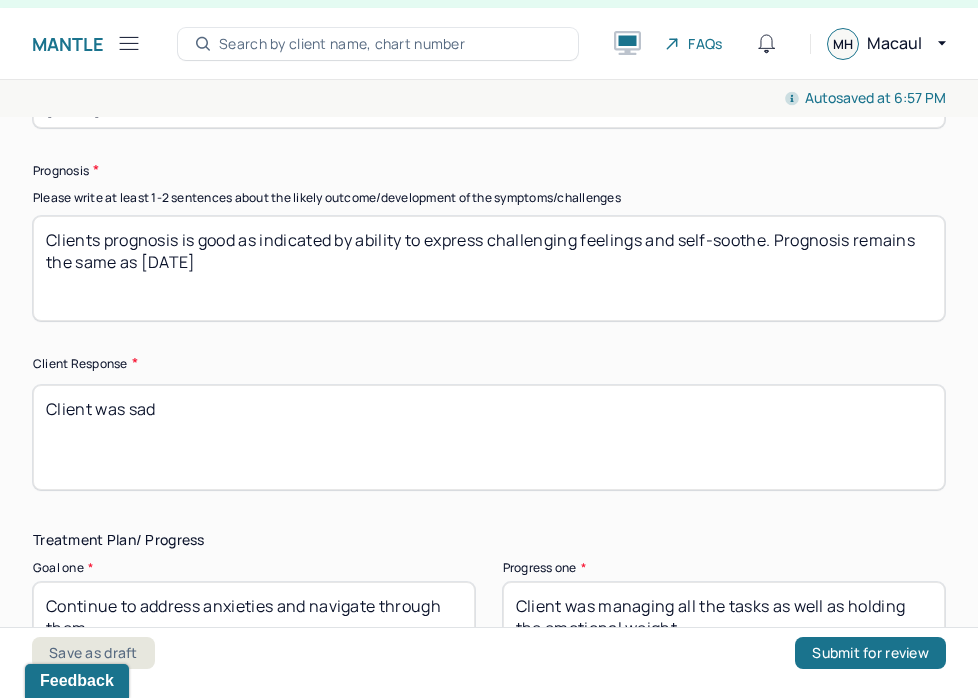 type on "Clients prognosis is good as indicated by ability to express challenging feelings and self-soothe. Prognosis remains the same as [DATE]" 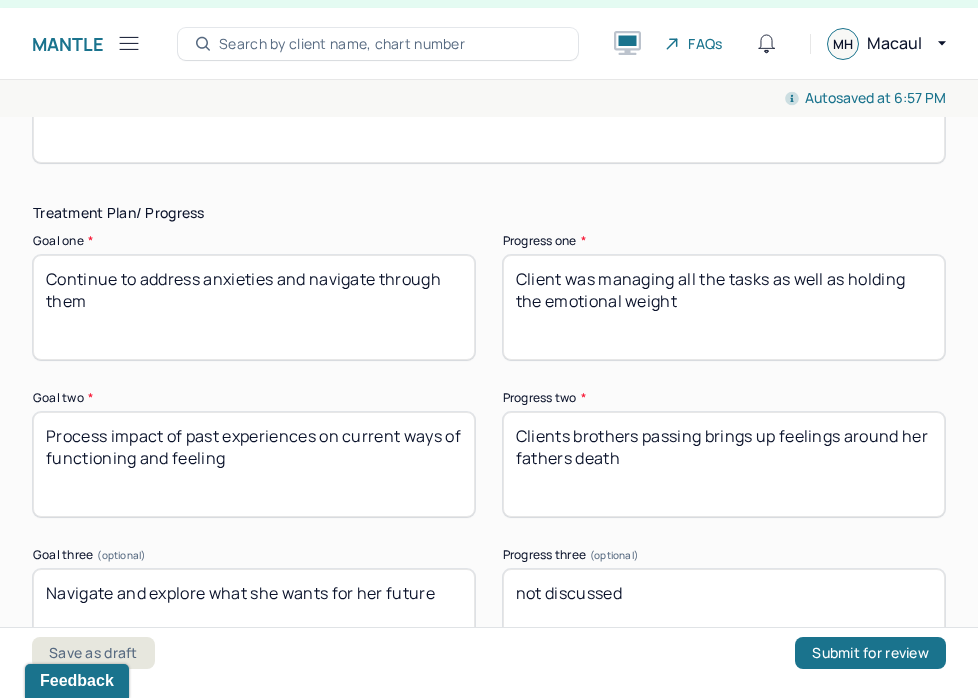scroll, scrollTop: 3464, scrollLeft: 0, axis: vertical 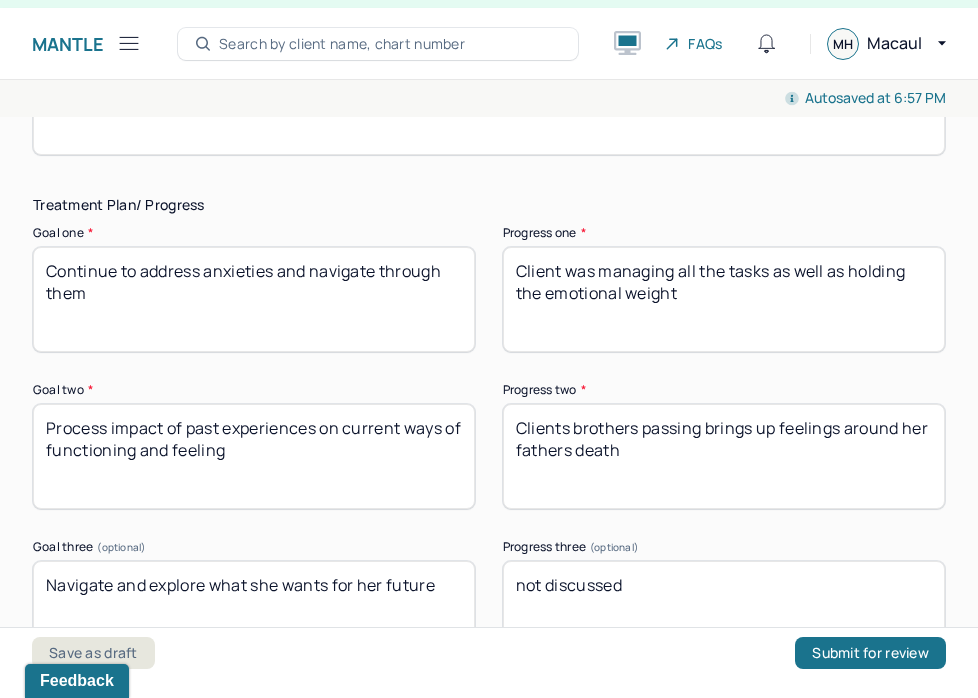 type on "Client was grieving" 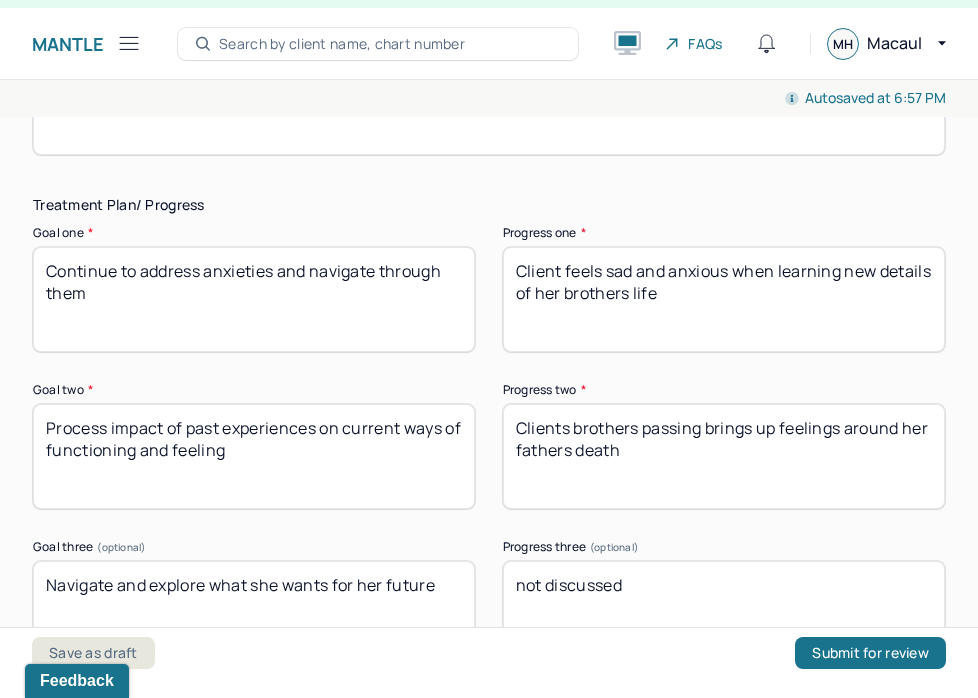 type on "Client feels sad and anxious when learning new details of her brothers life" 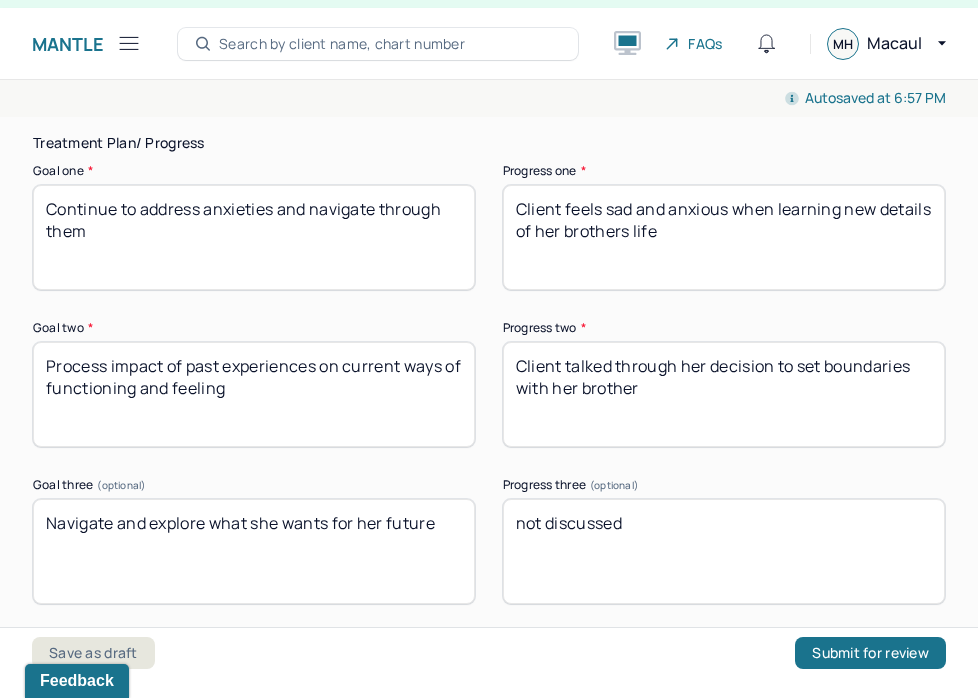 scroll, scrollTop: 3528, scrollLeft: 0, axis: vertical 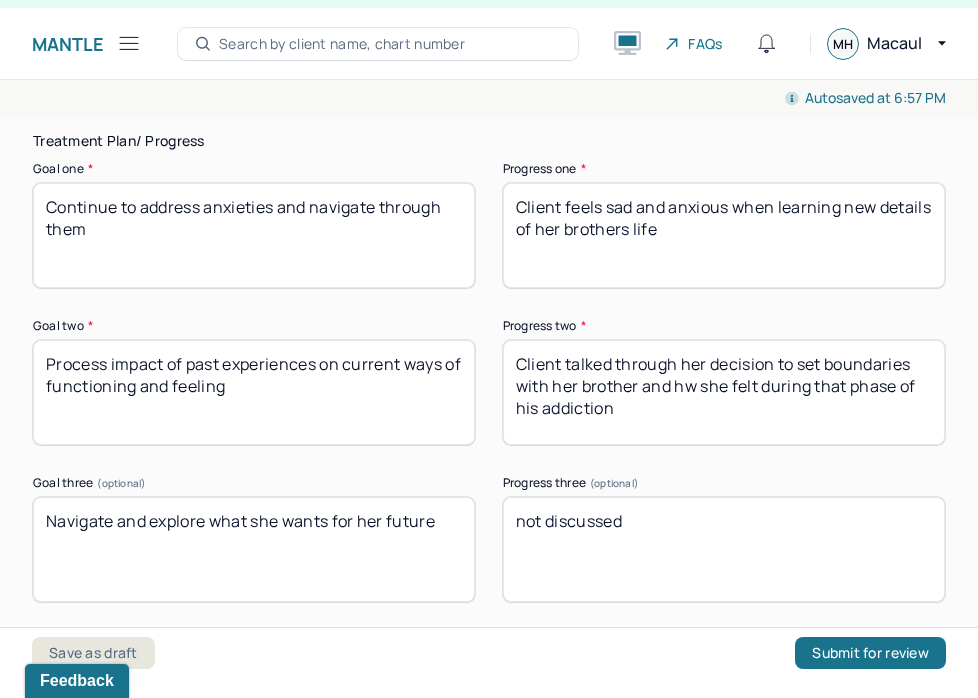 click on "Clients brothers passing brings up feelings around her fathers death" at bounding box center (724, 392) 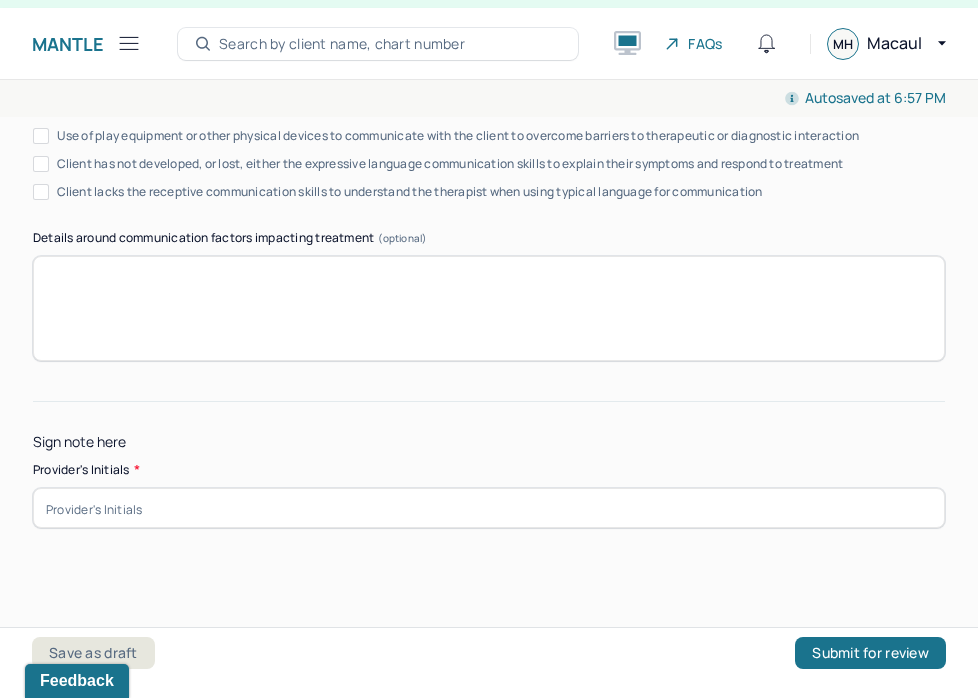 type on "Client talked through her decision to set boundaries with her brother and how she felt during that phase of his addiction" 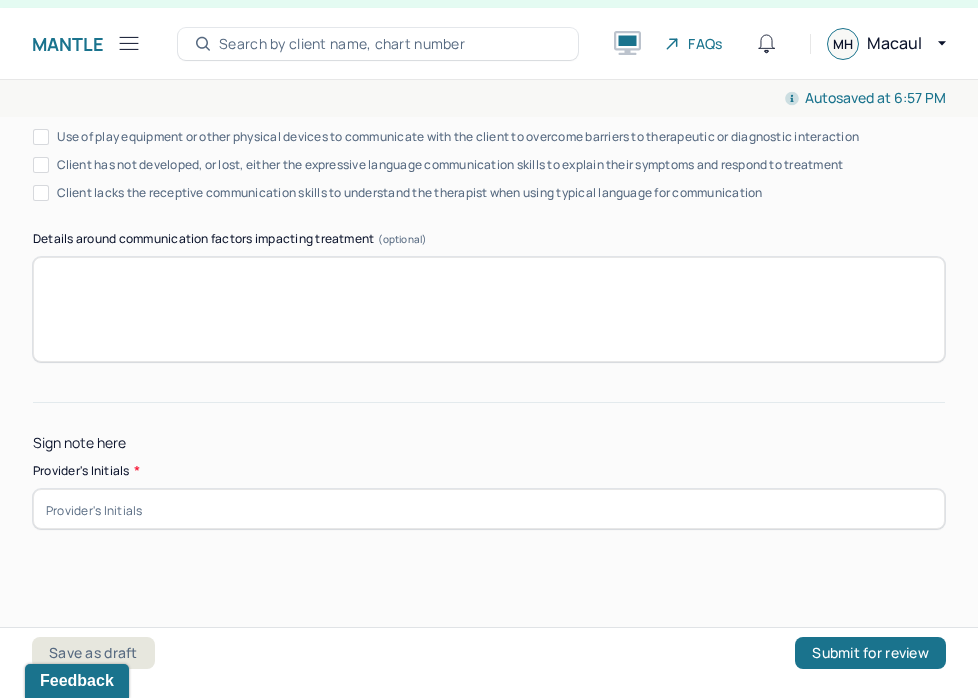 click at bounding box center [489, 509] 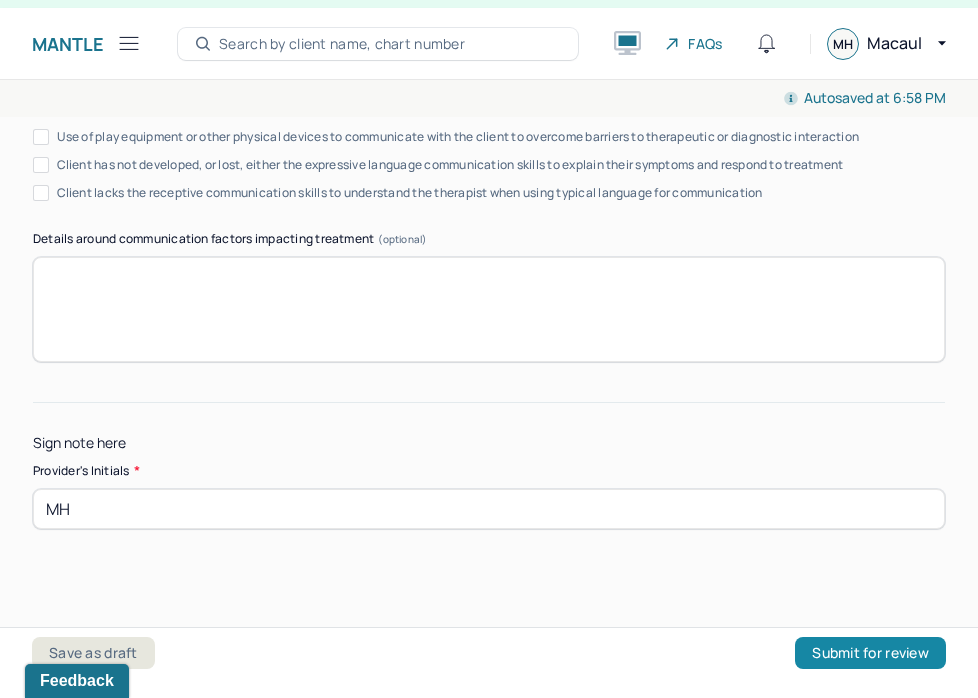 type on "MH" 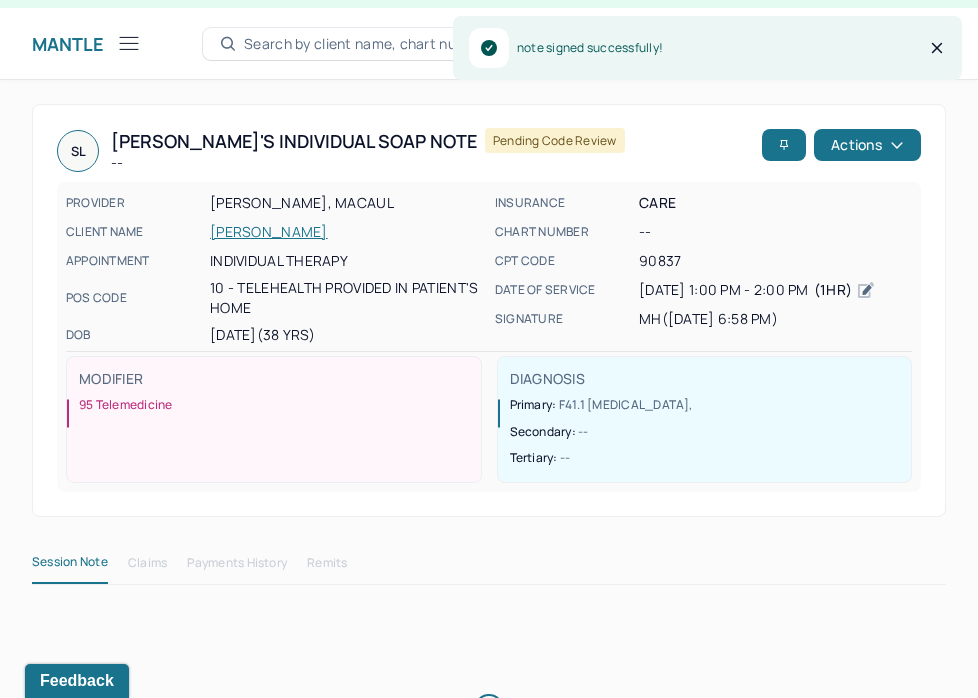 scroll, scrollTop: 0, scrollLeft: 0, axis: both 